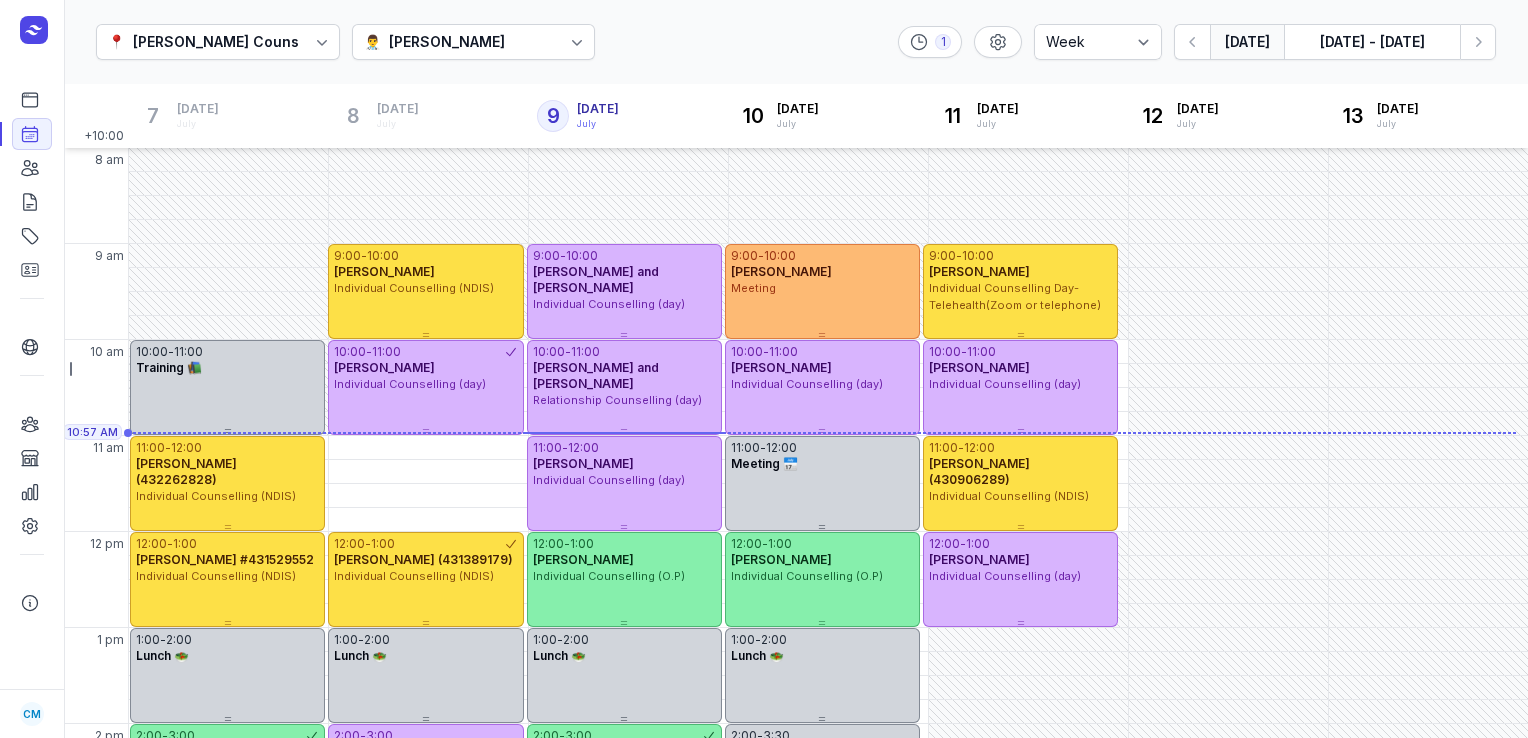 select on "week" 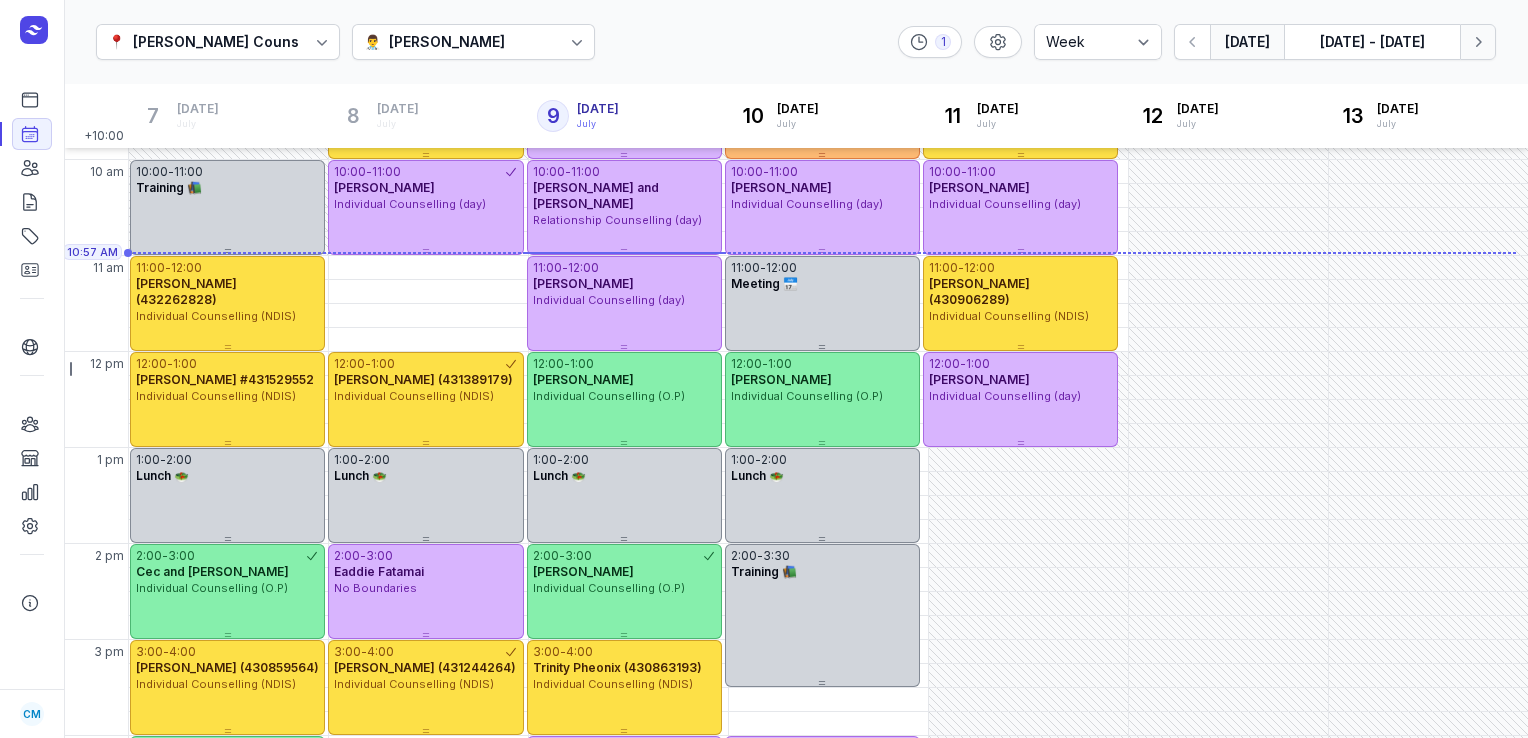 click 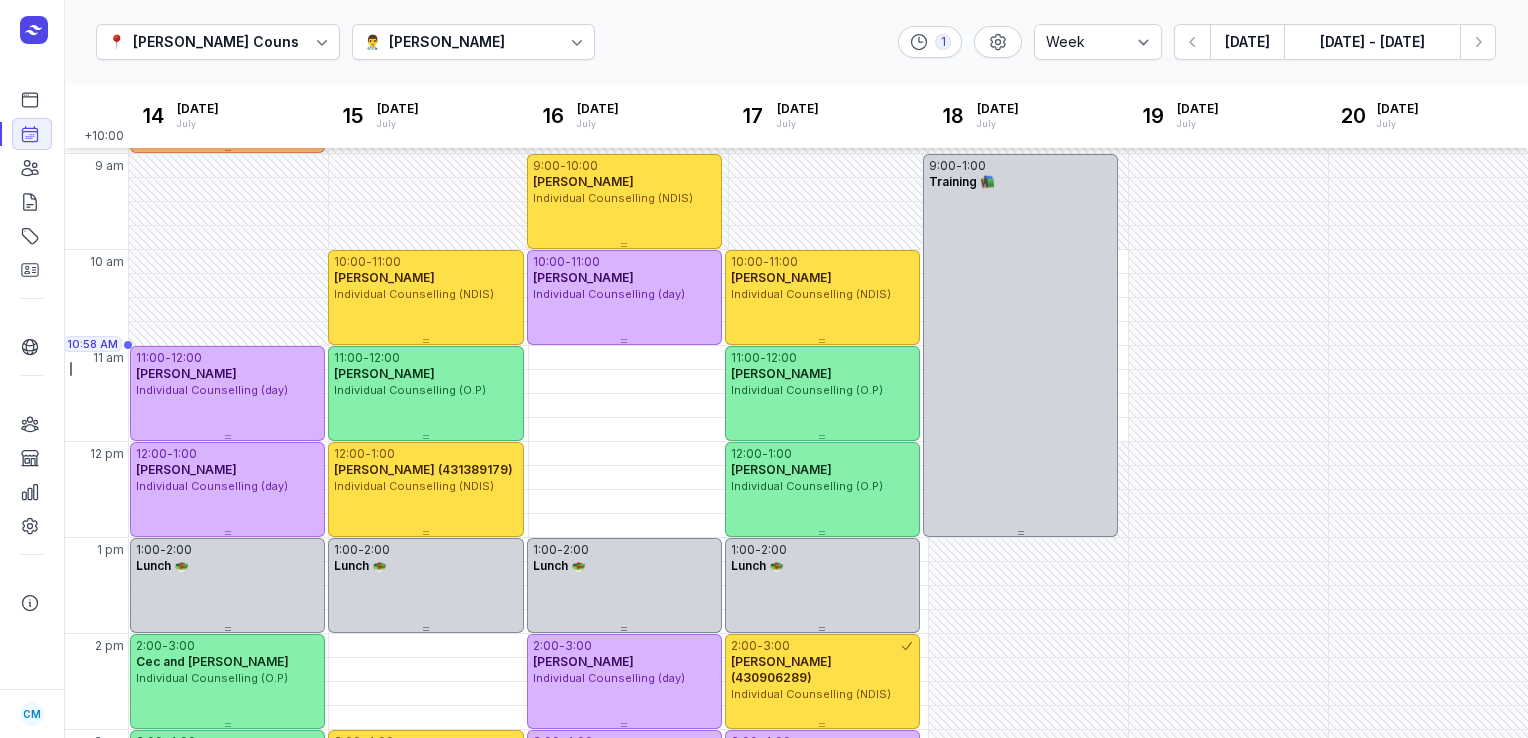 scroll, scrollTop: 78, scrollLeft: 0, axis: vertical 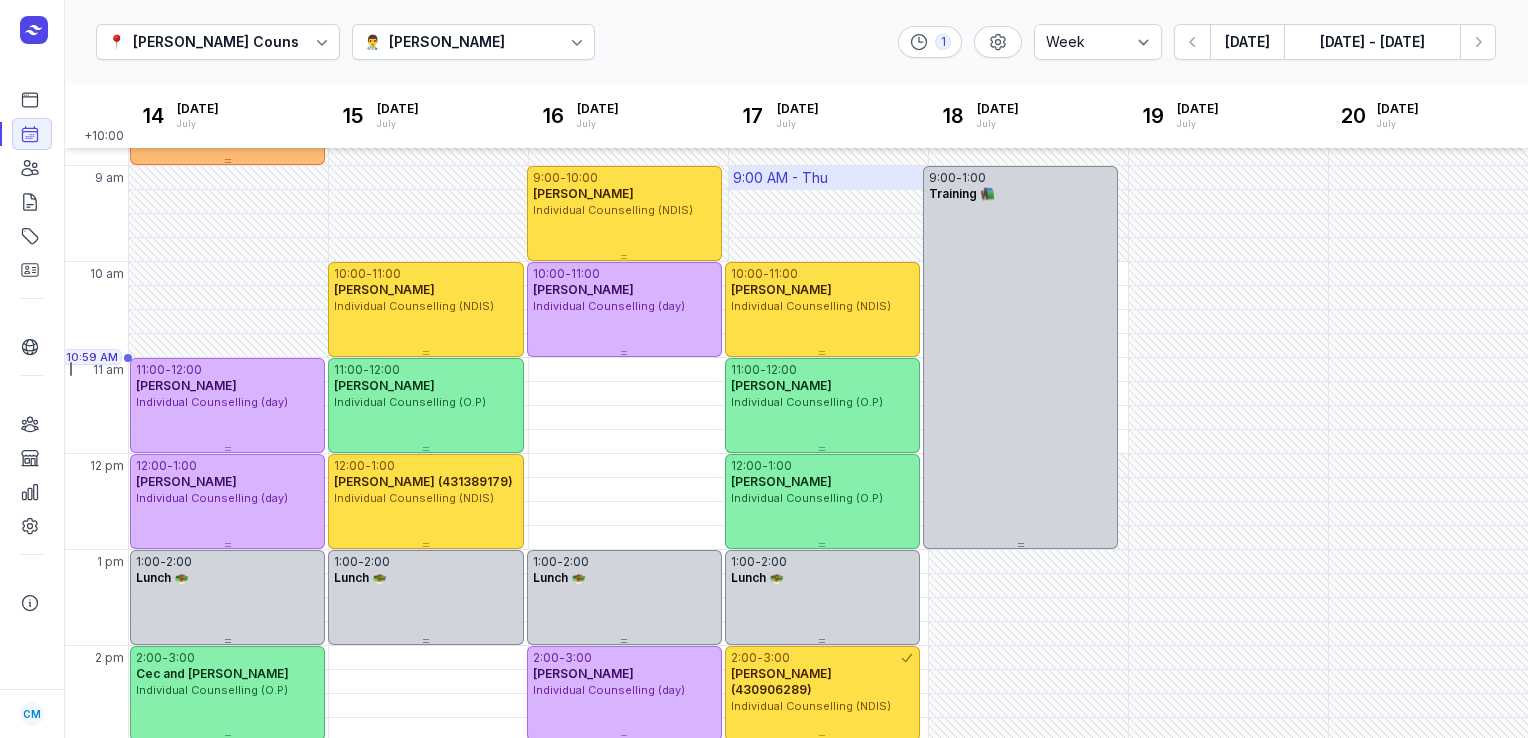 click on "9:00 AM - Thu" at bounding box center [780, 178] 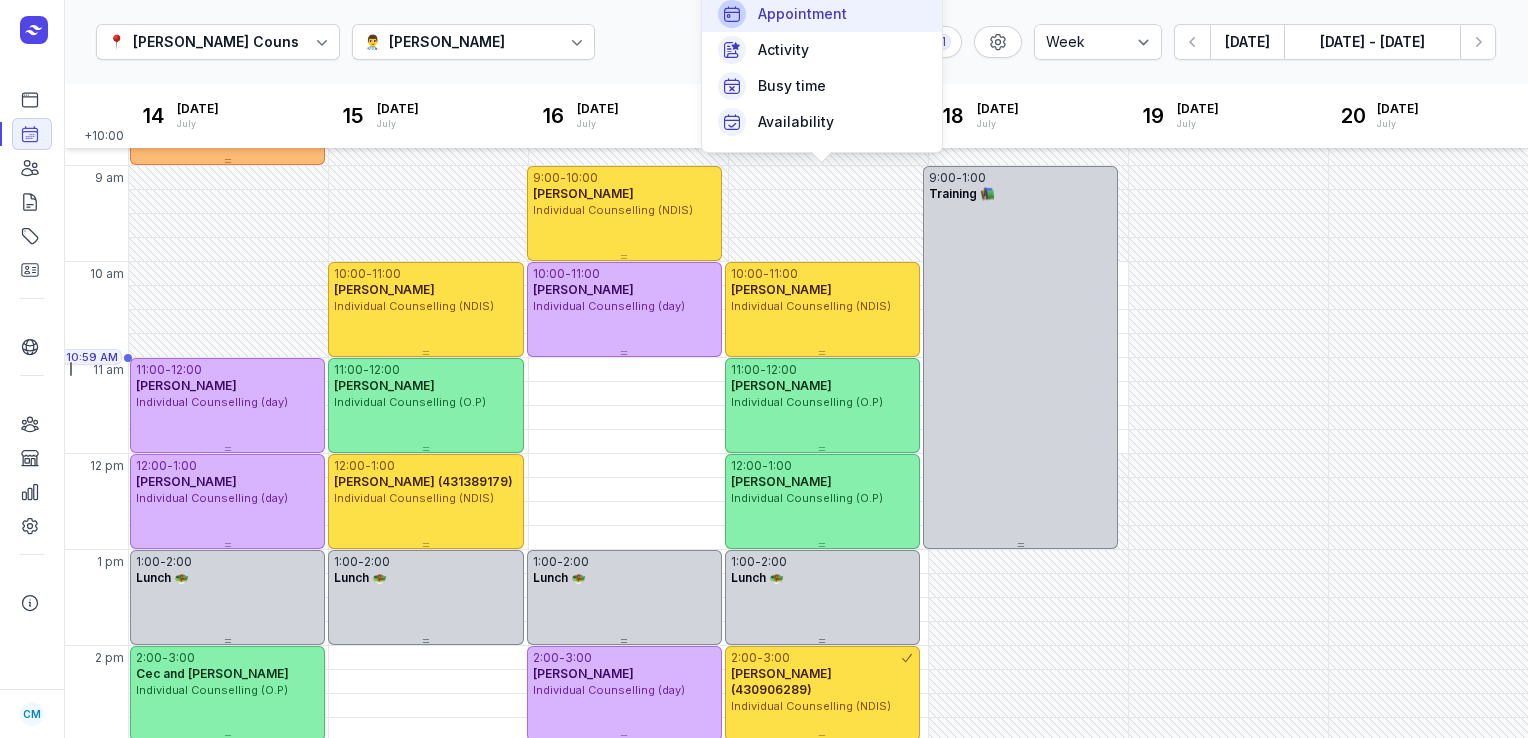 click on "Appointment" at bounding box center [802, 14] 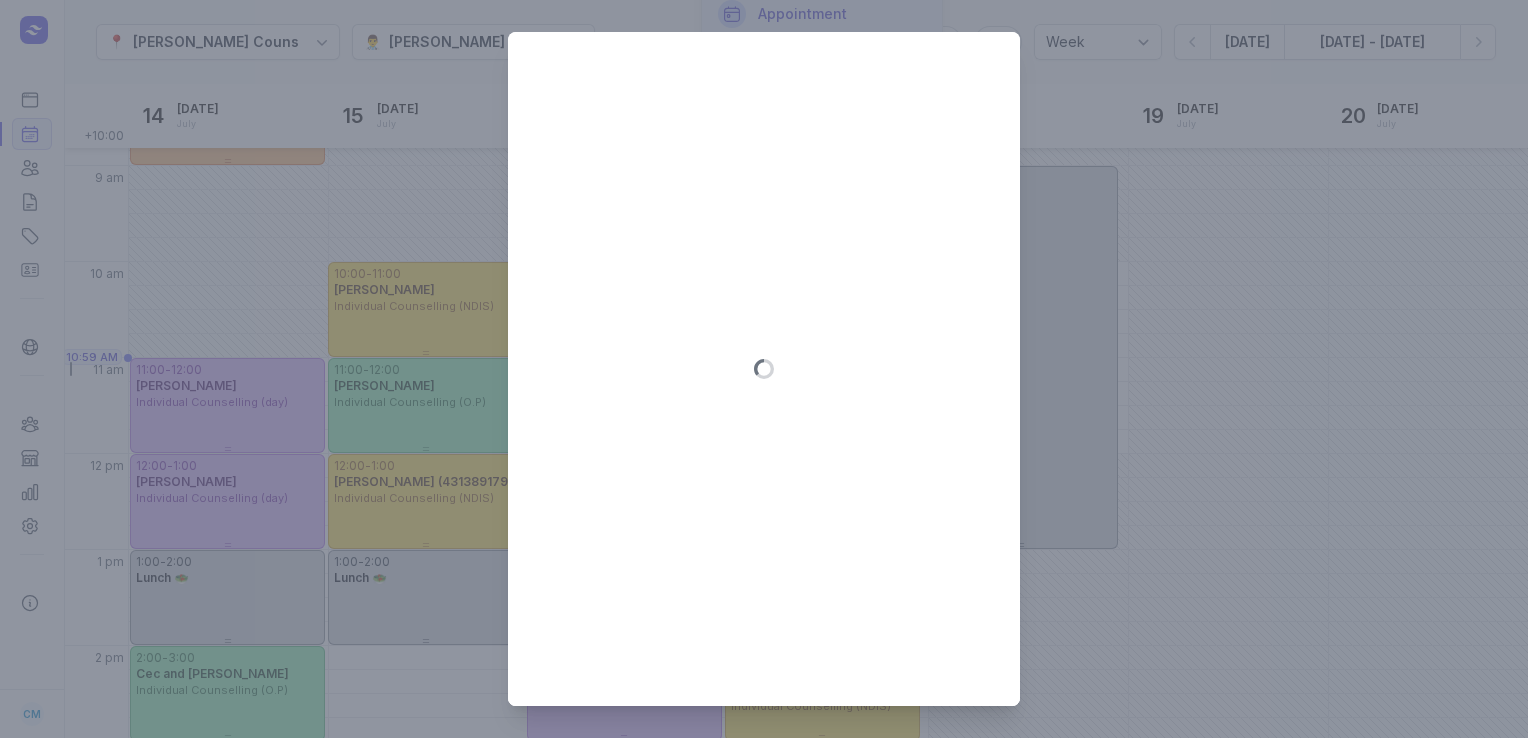 type on "[DATE]" 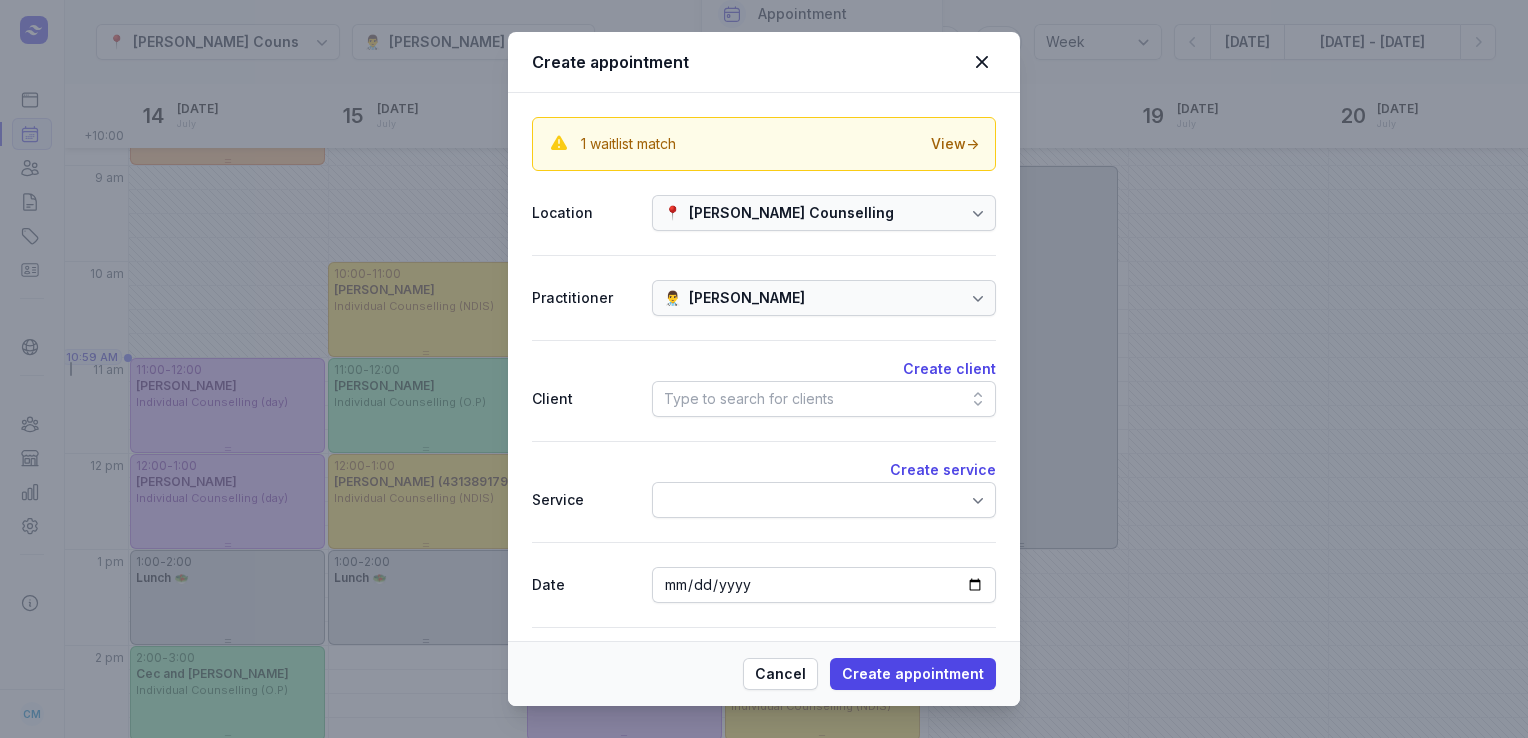 click on "Type to search for clients" 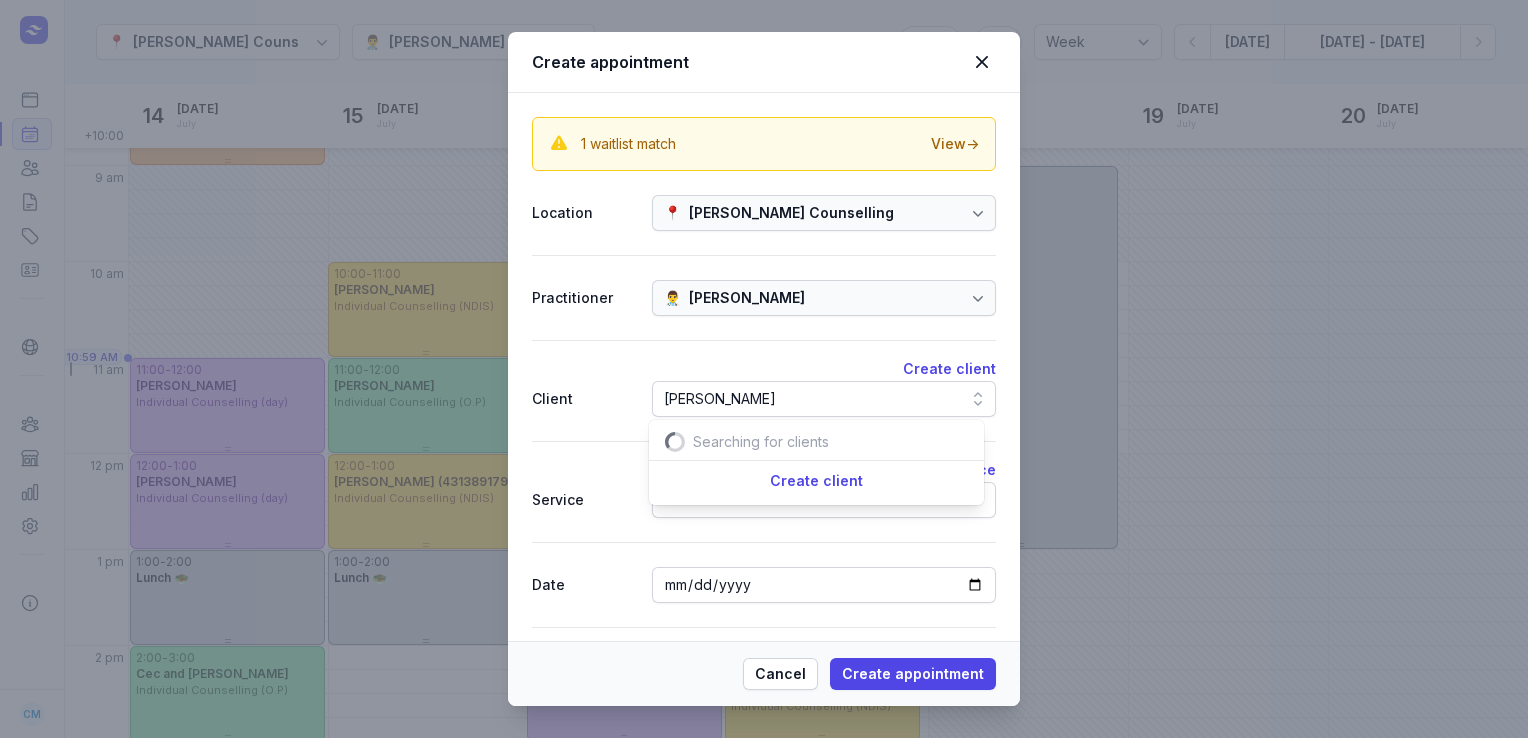 scroll, scrollTop: 0, scrollLeft: 35, axis: horizontal 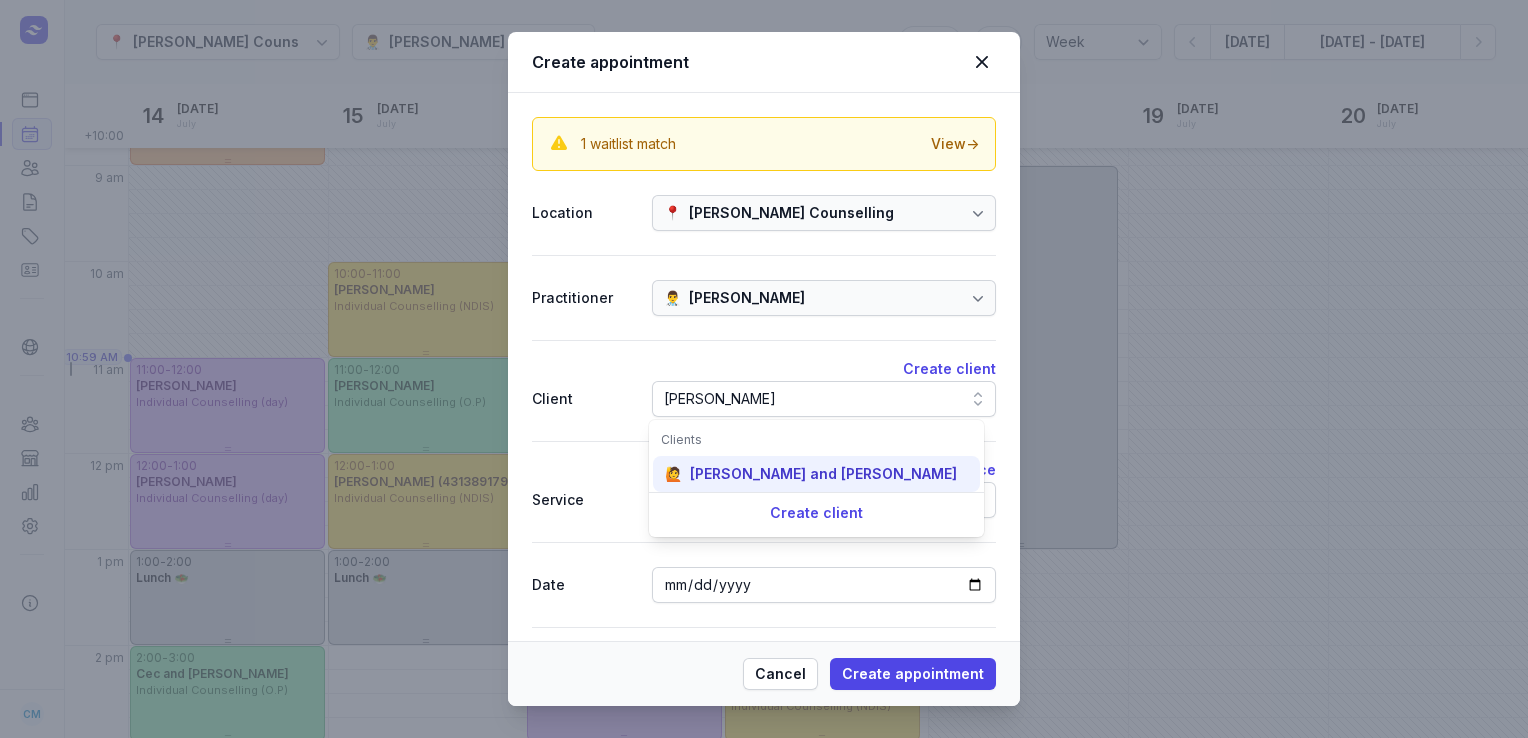 type on "[PERSON_NAME]" 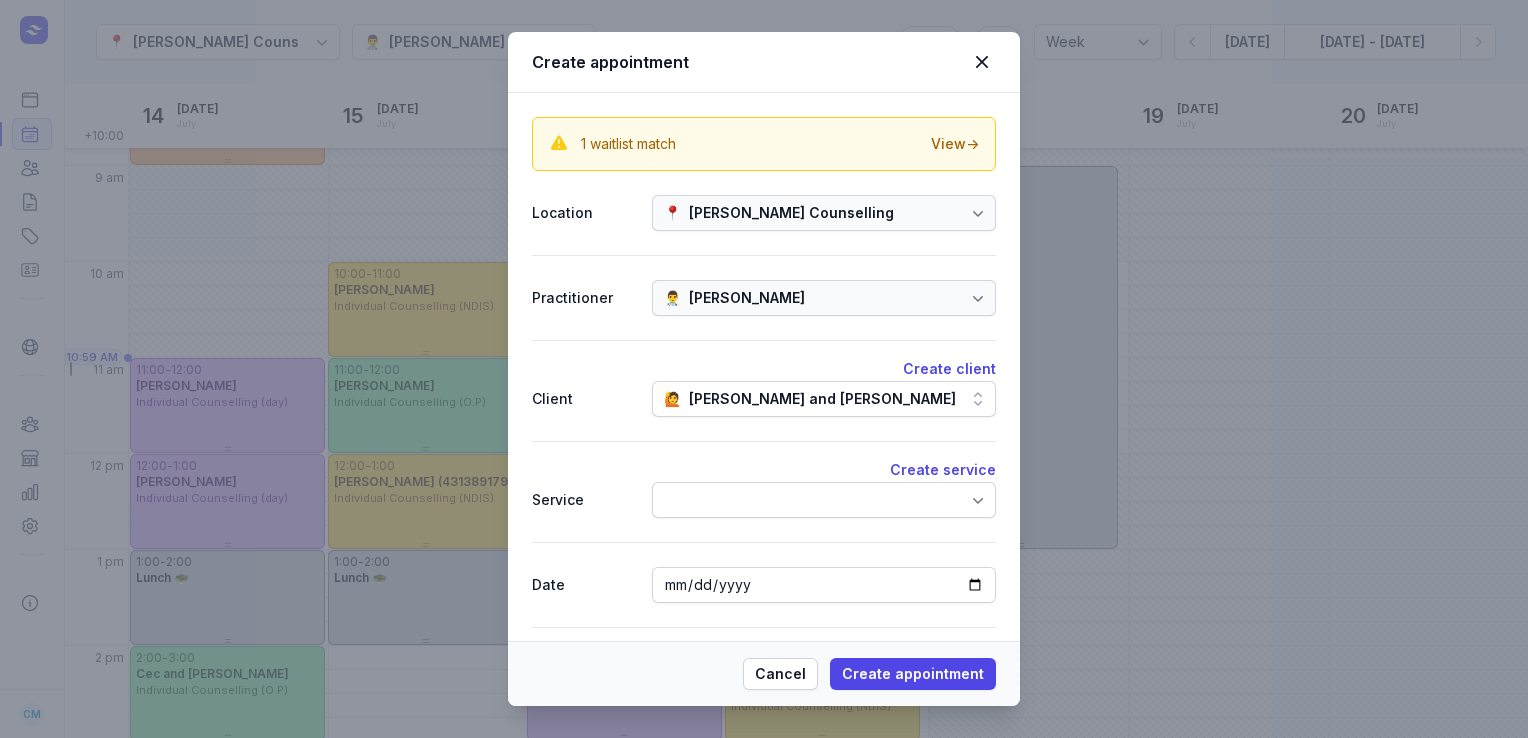 click at bounding box center [824, 500] 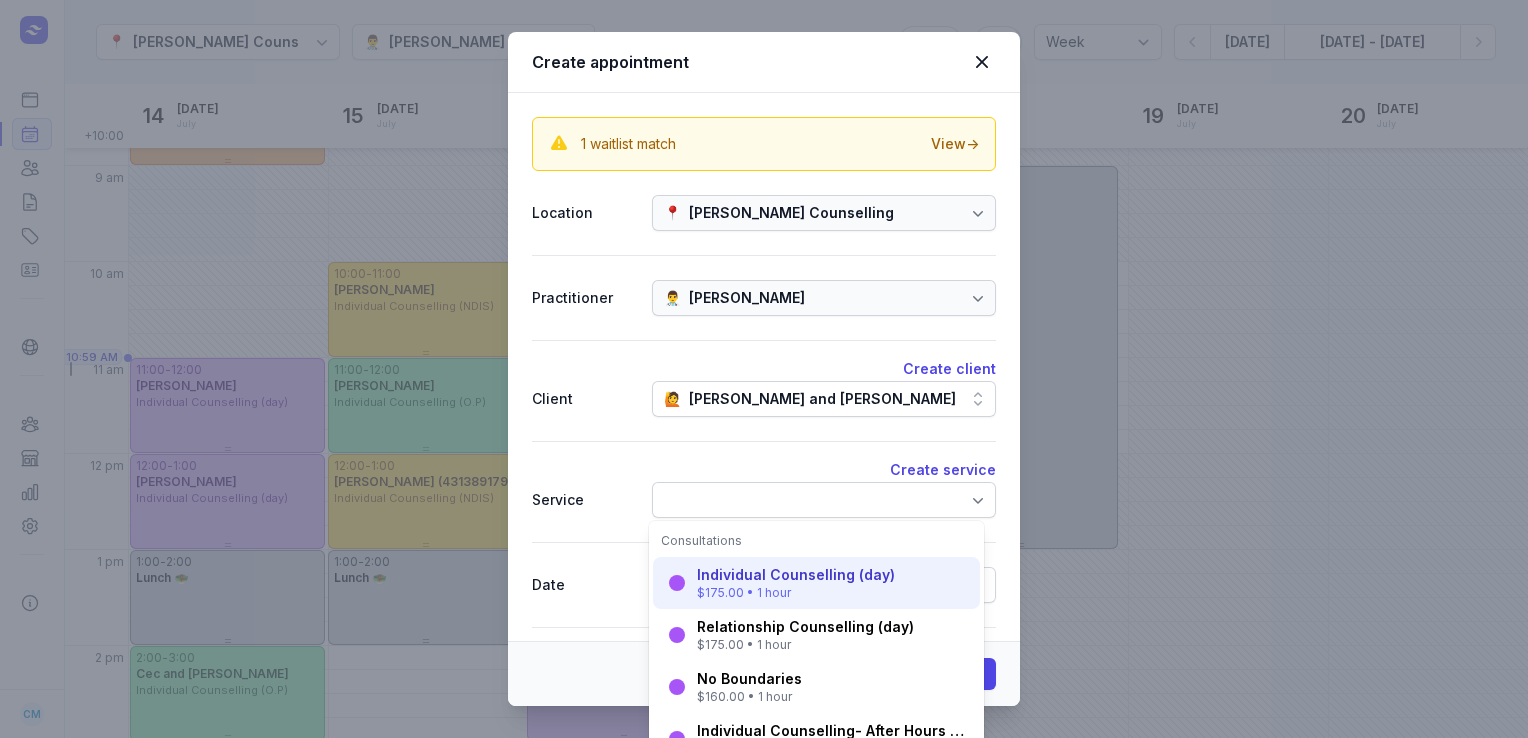 click on "$175.00 • 1 hour" at bounding box center [796, 593] 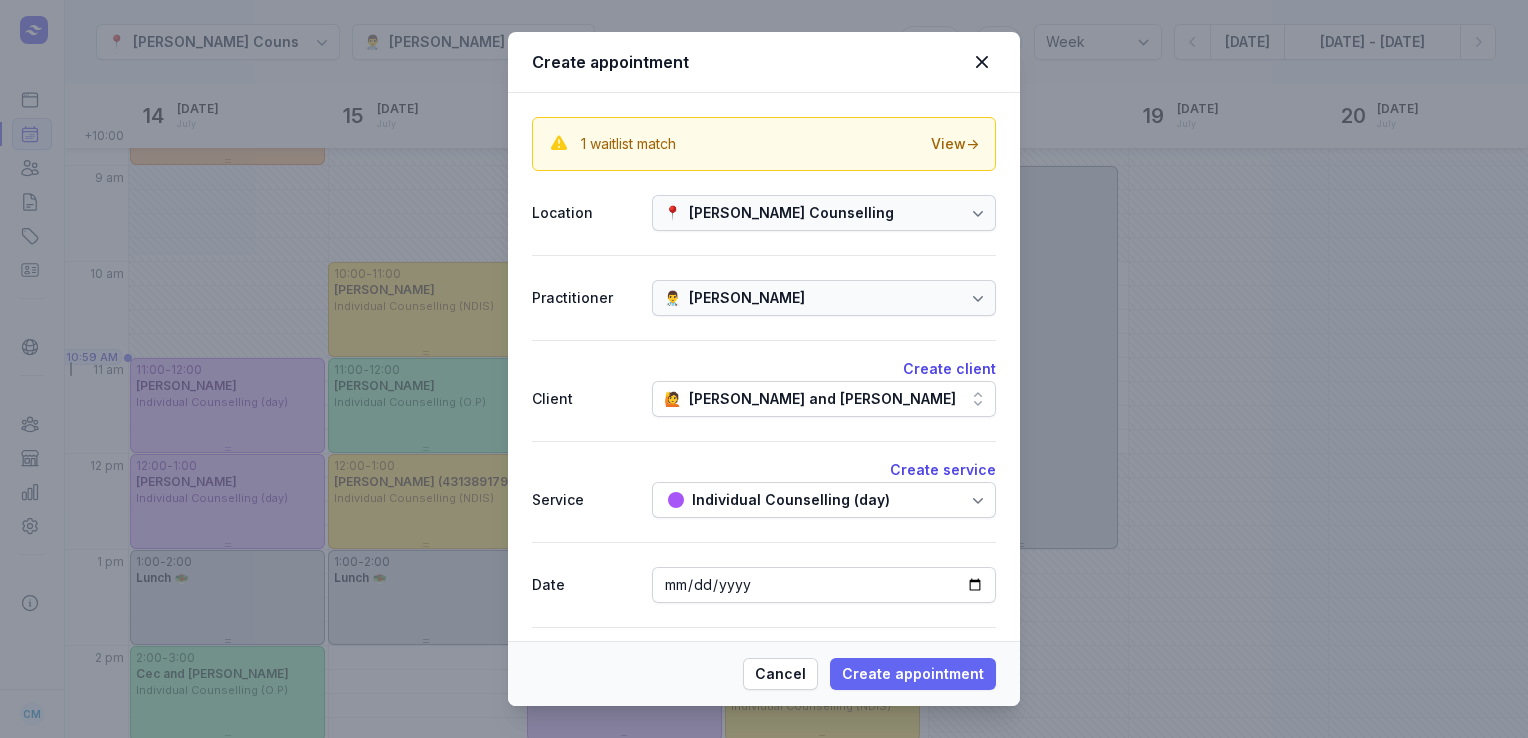 click on "Create appointment" at bounding box center [913, 674] 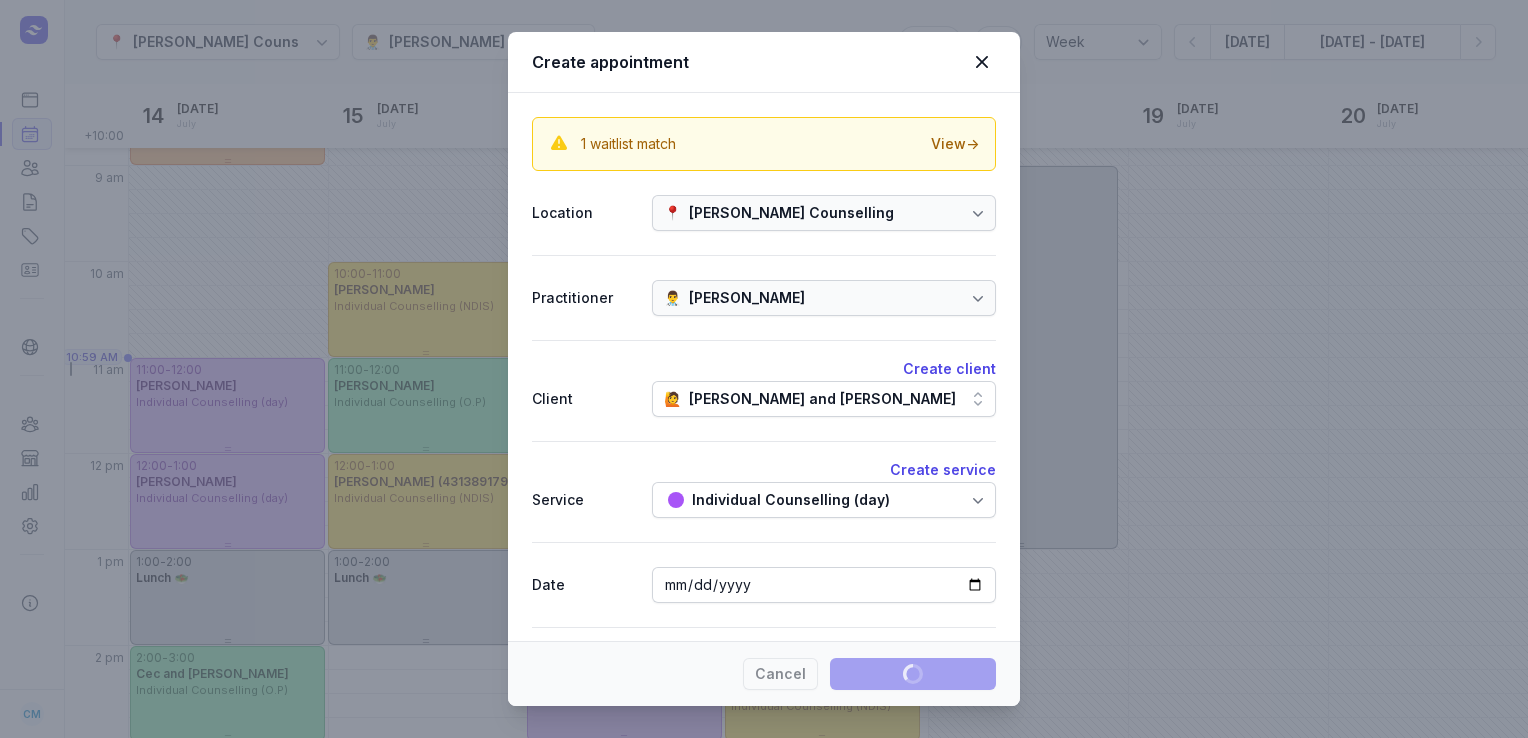 type 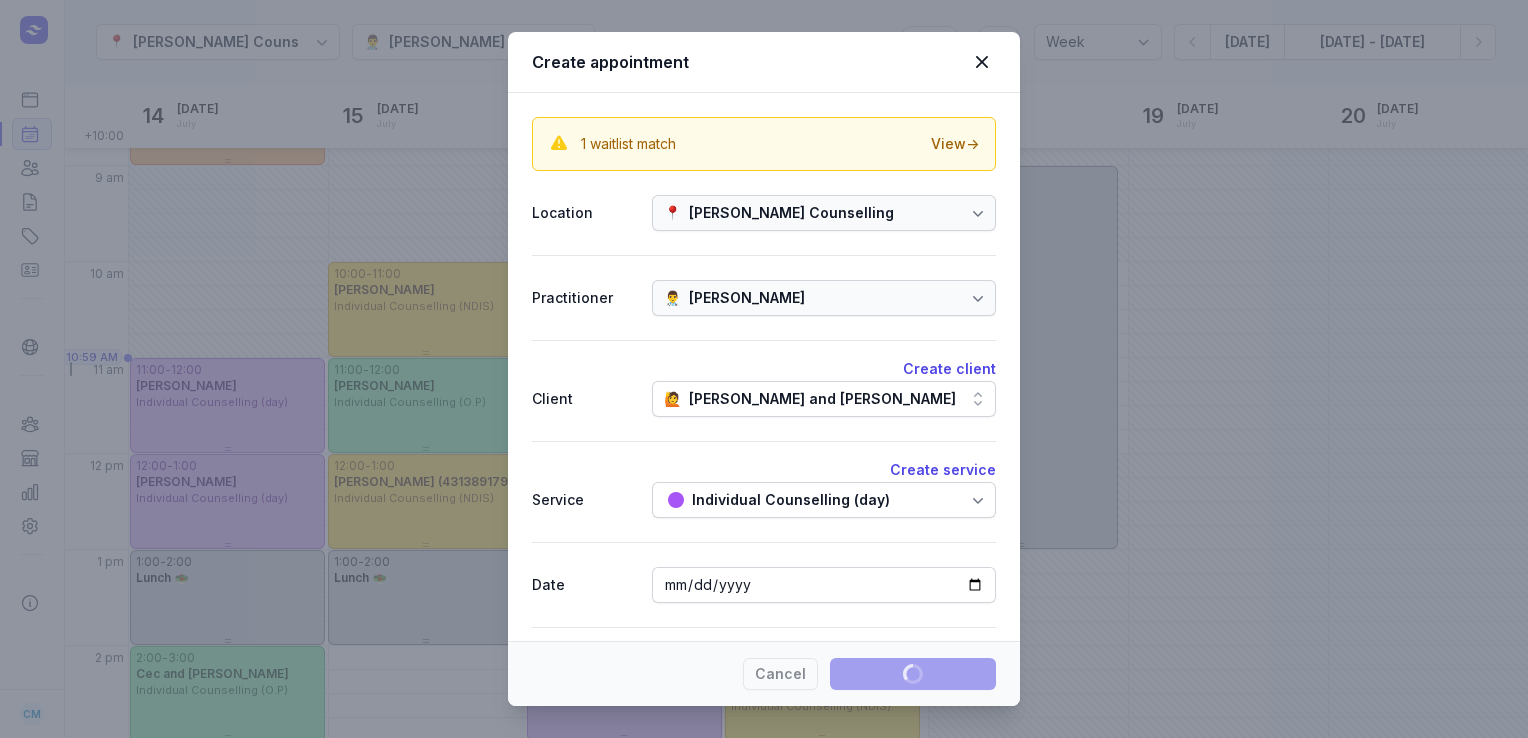 select 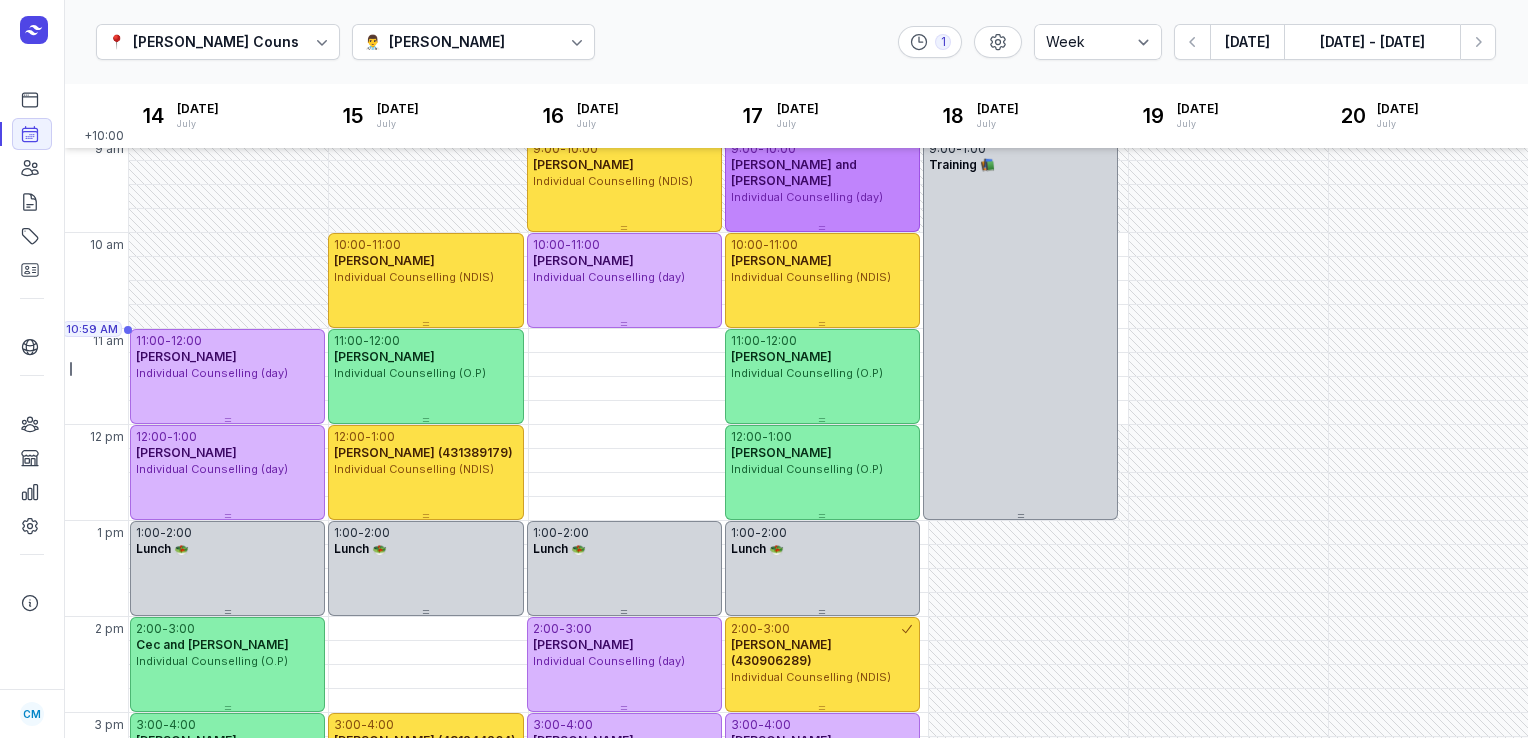scroll, scrollTop: 108, scrollLeft: 0, axis: vertical 